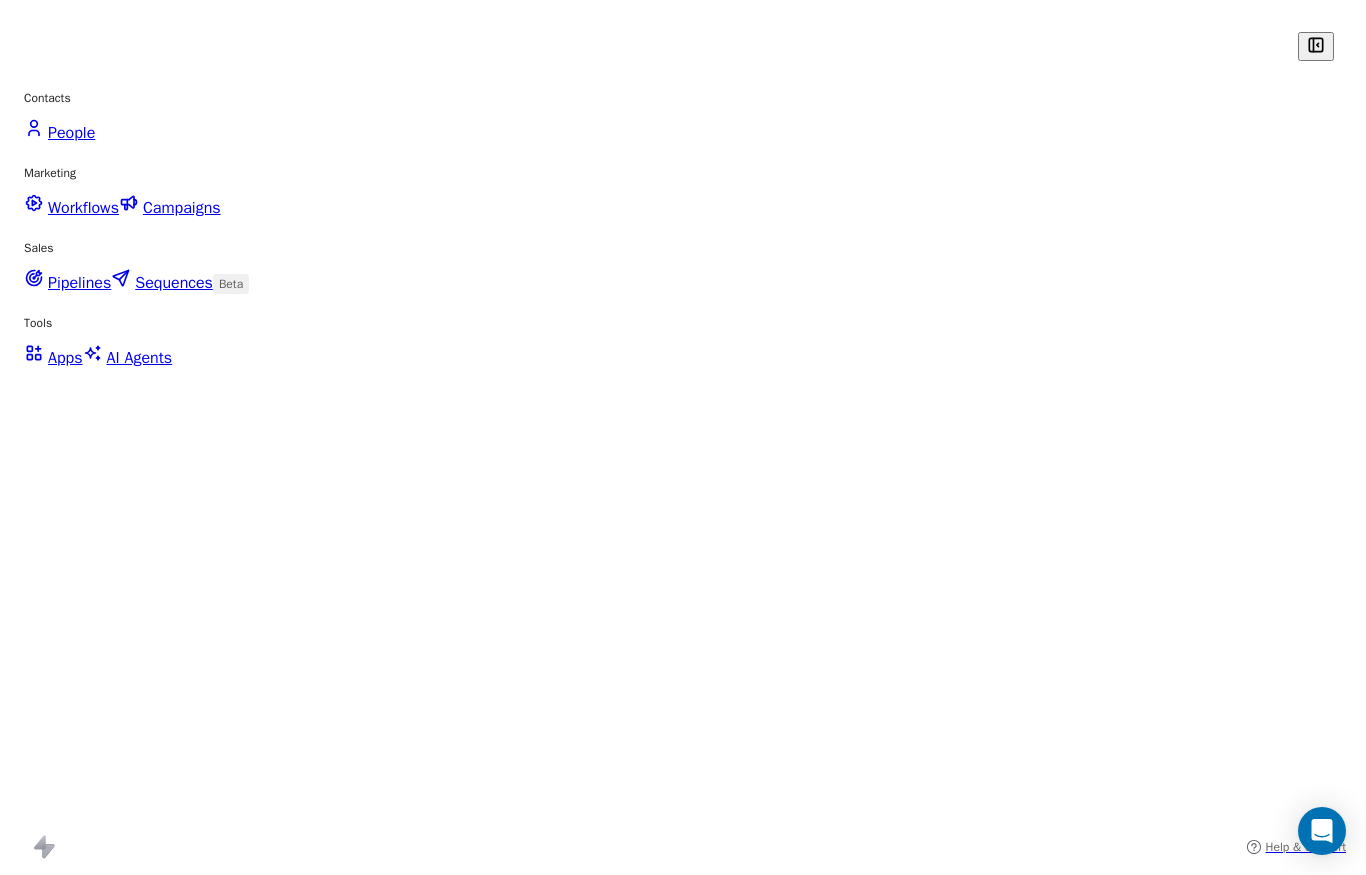 scroll, scrollTop: 0, scrollLeft: 0, axis: both 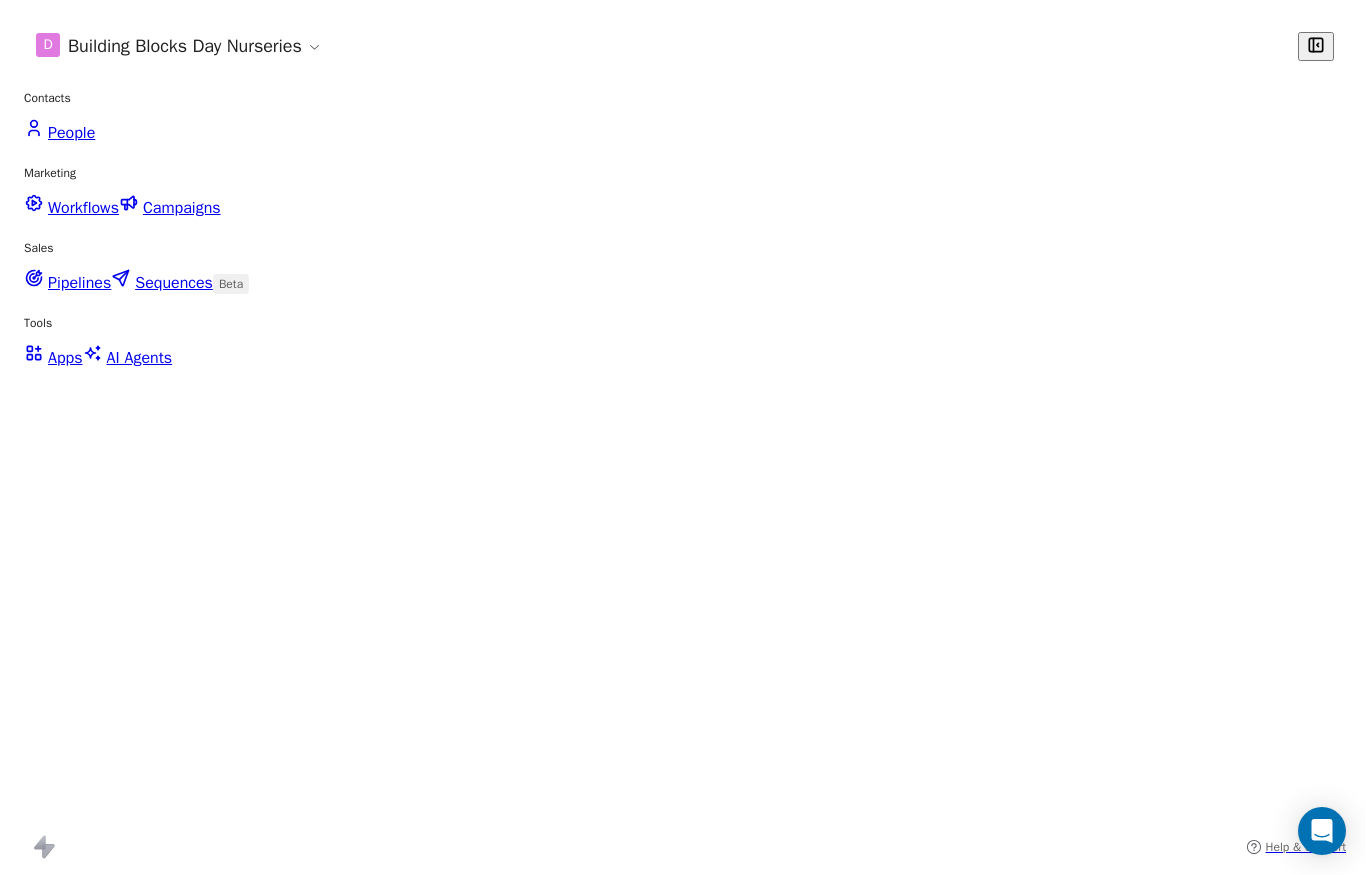 click on "People" at bounding box center (59, 131) 